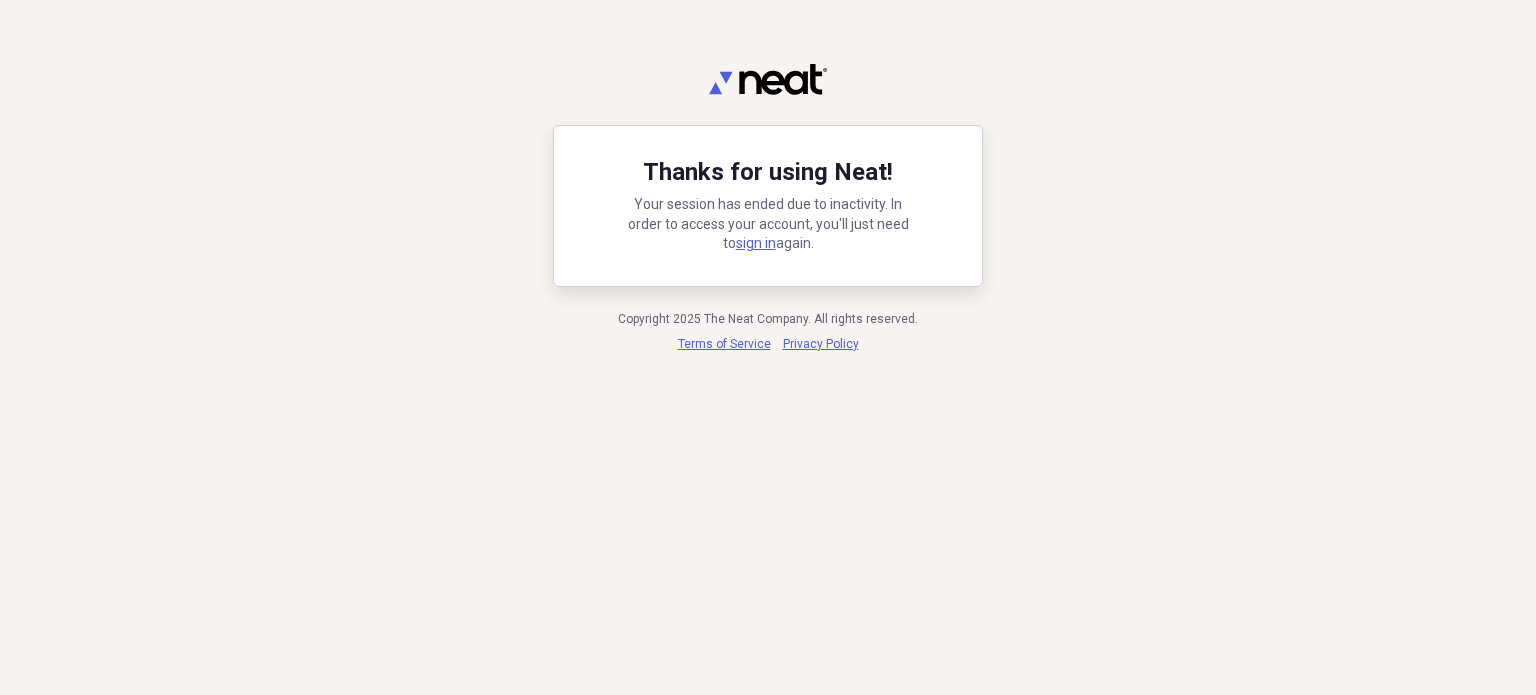 scroll, scrollTop: 0, scrollLeft: 0, axis: both 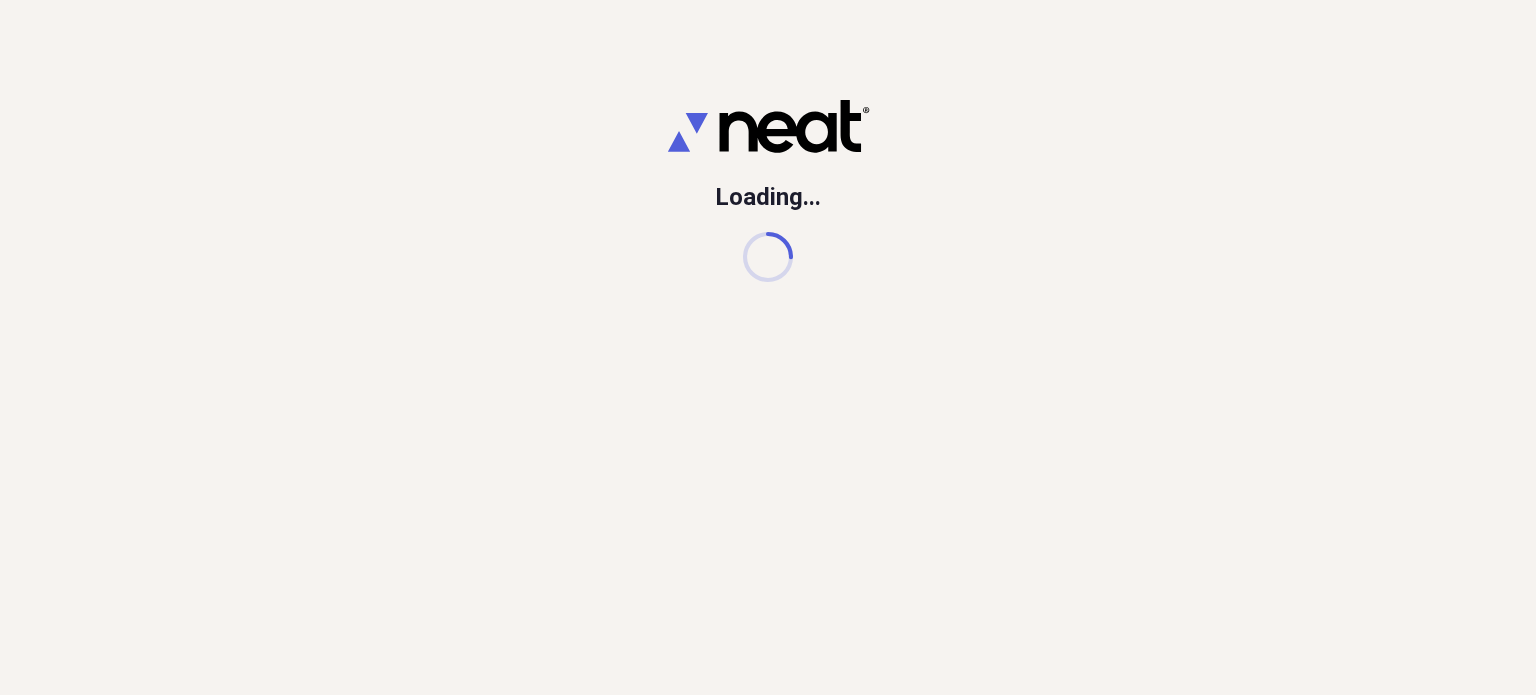 click on "Loading..." at bounding box center (768, 347) 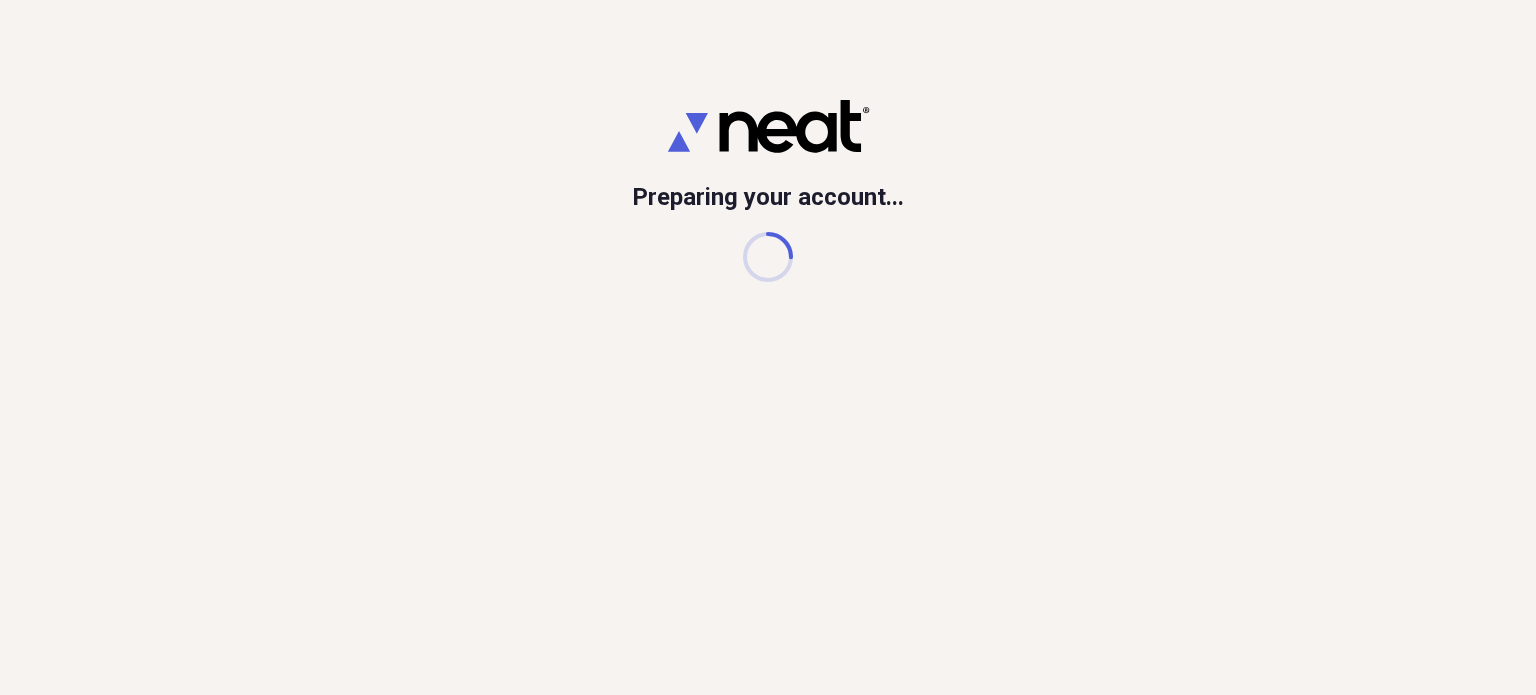 scroll, scrollTop: 0, scrollLeft: 0, axis: both 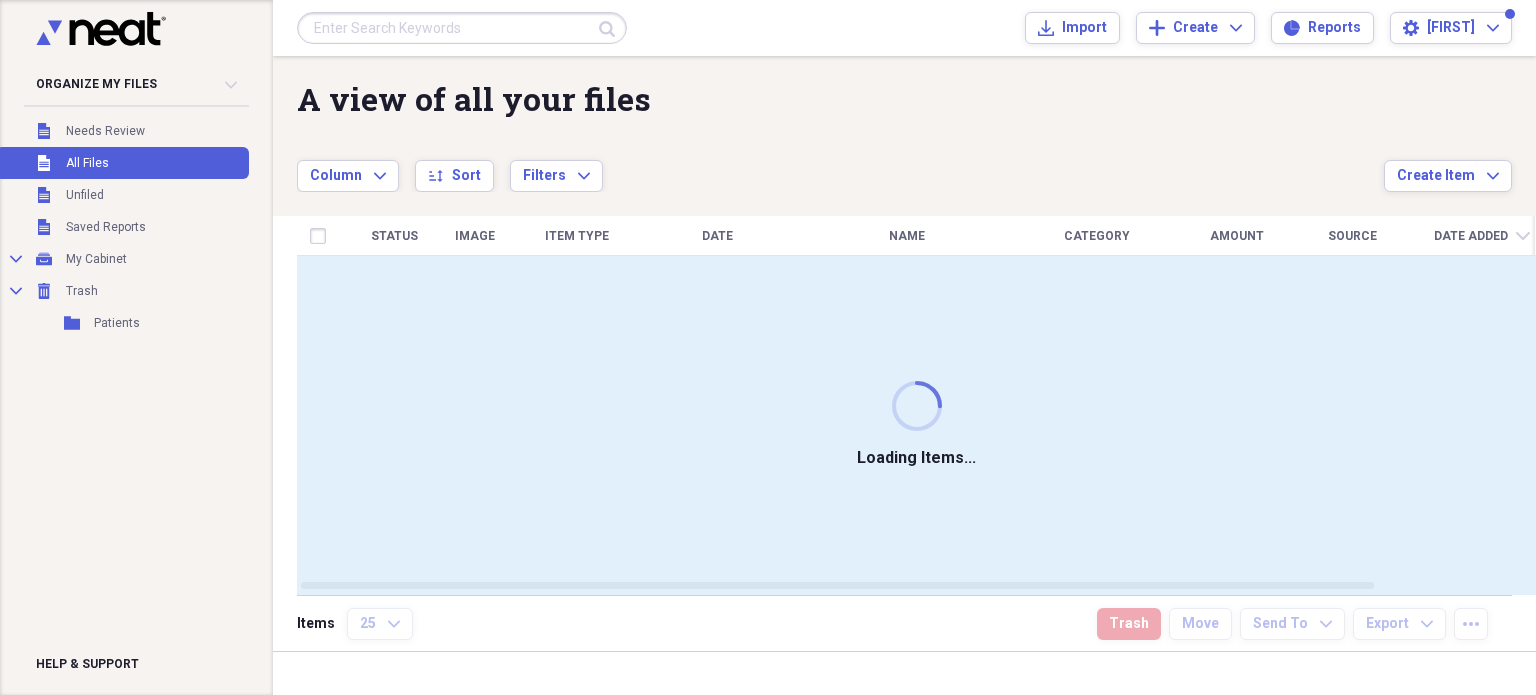 click at bounding box center (462, 28) 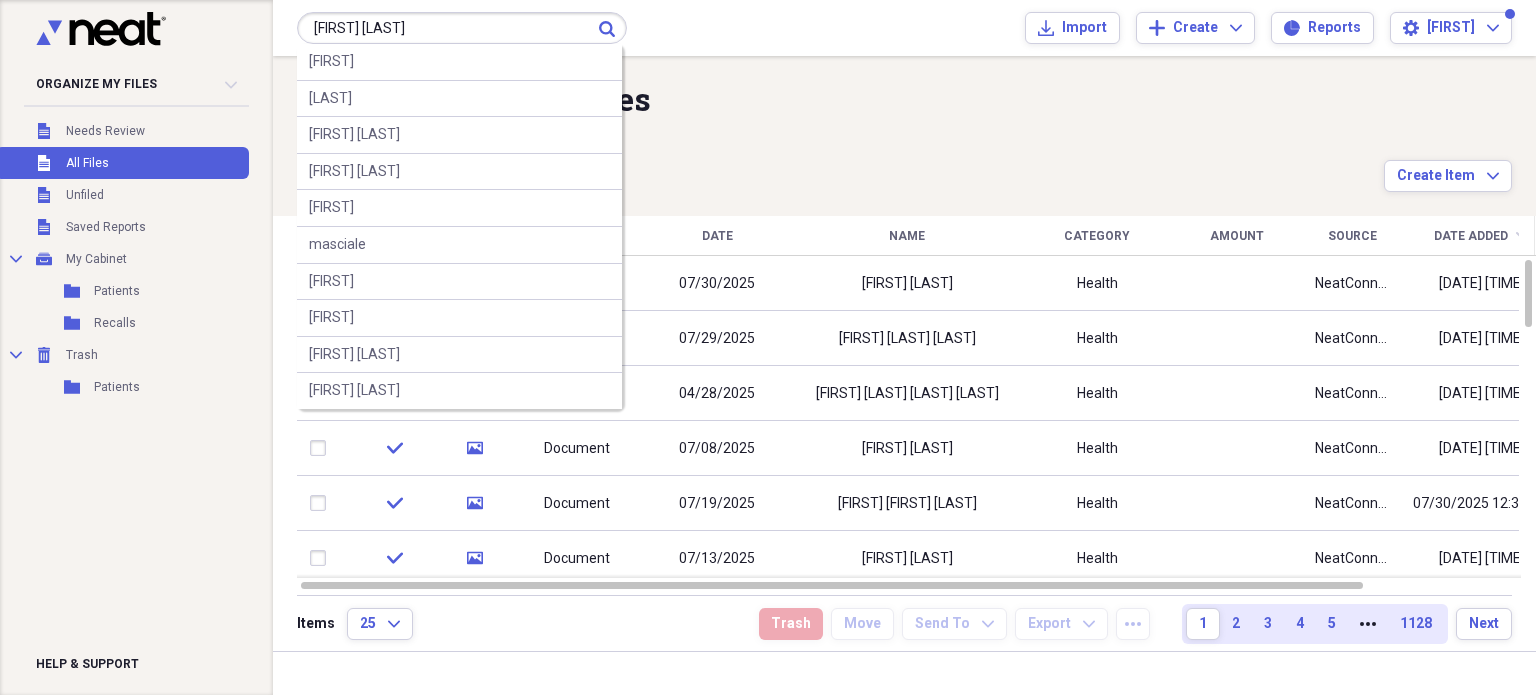 type on "[FIRST] [LAST]" 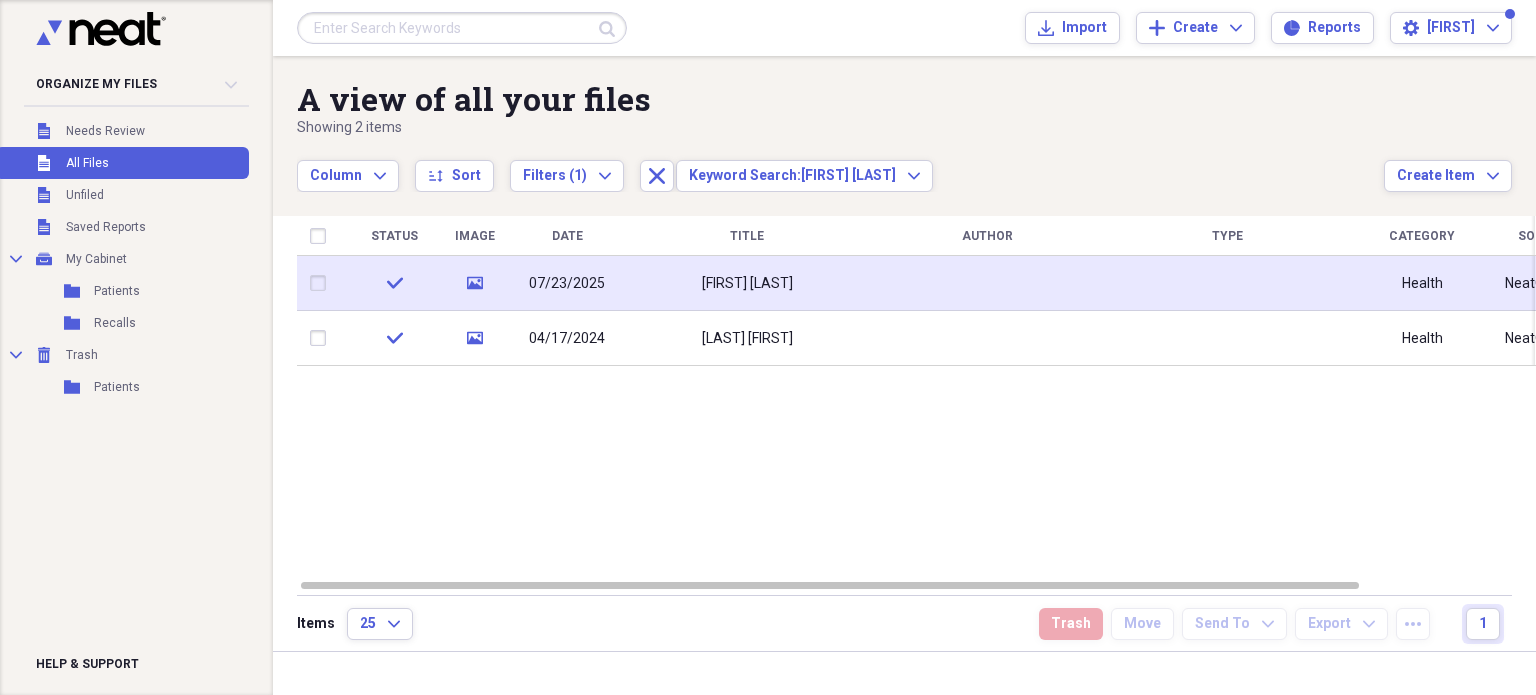 click on "Leonardo Fuentes" at bounding box center (747, 283) 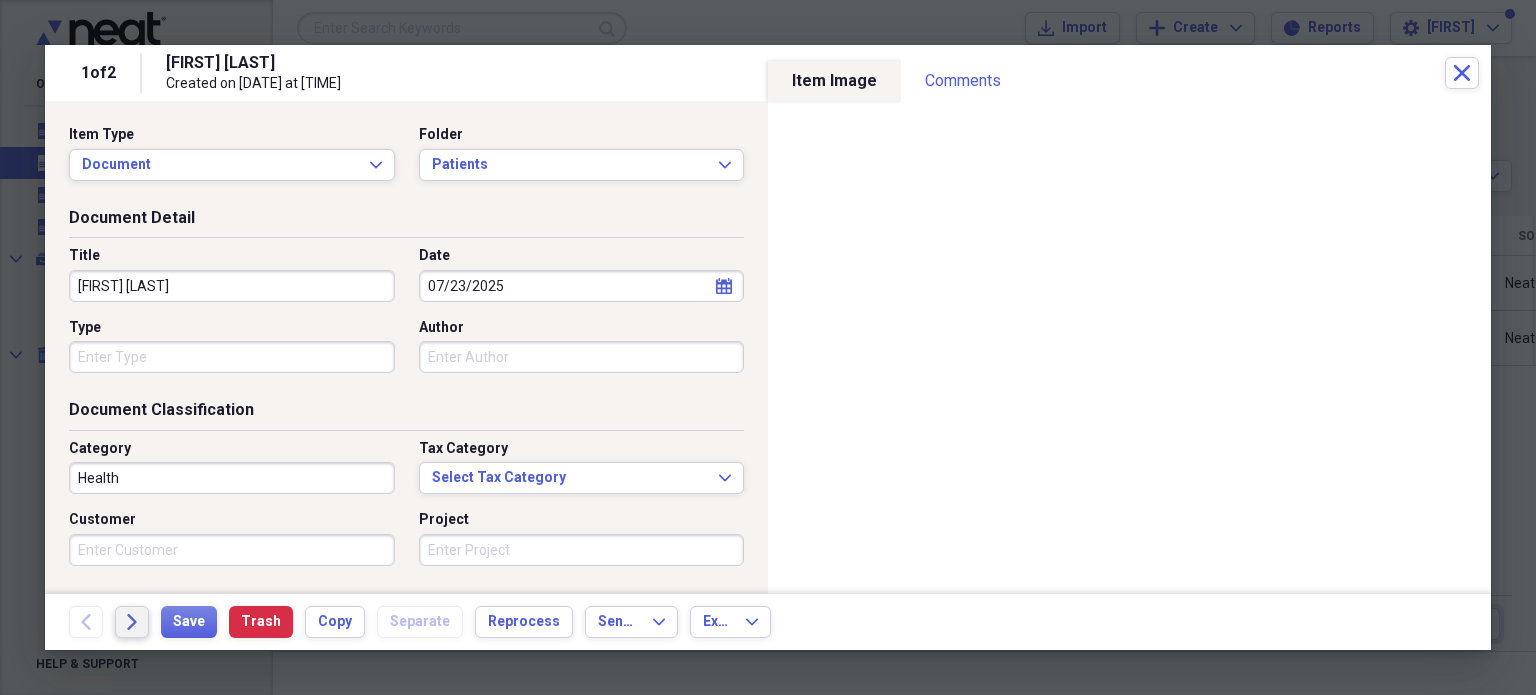 click on "Forward" 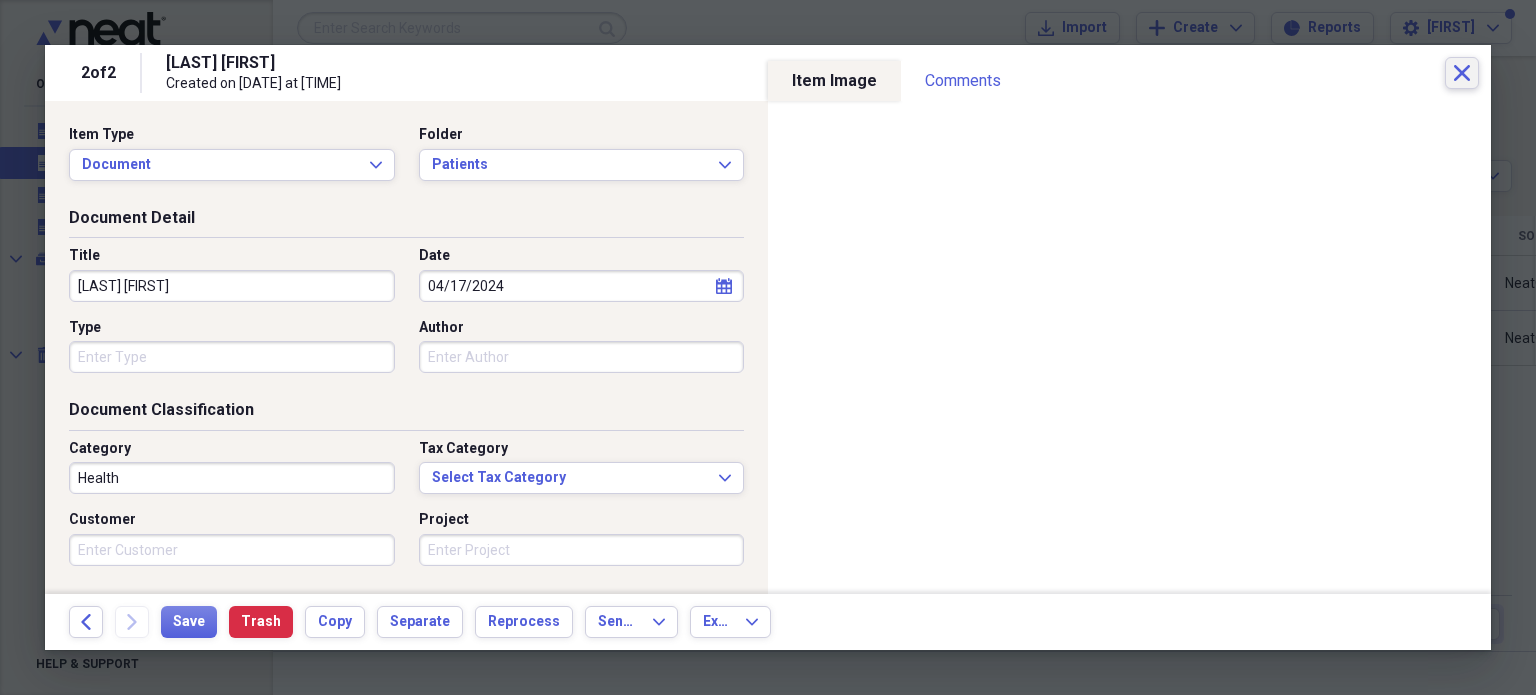 type 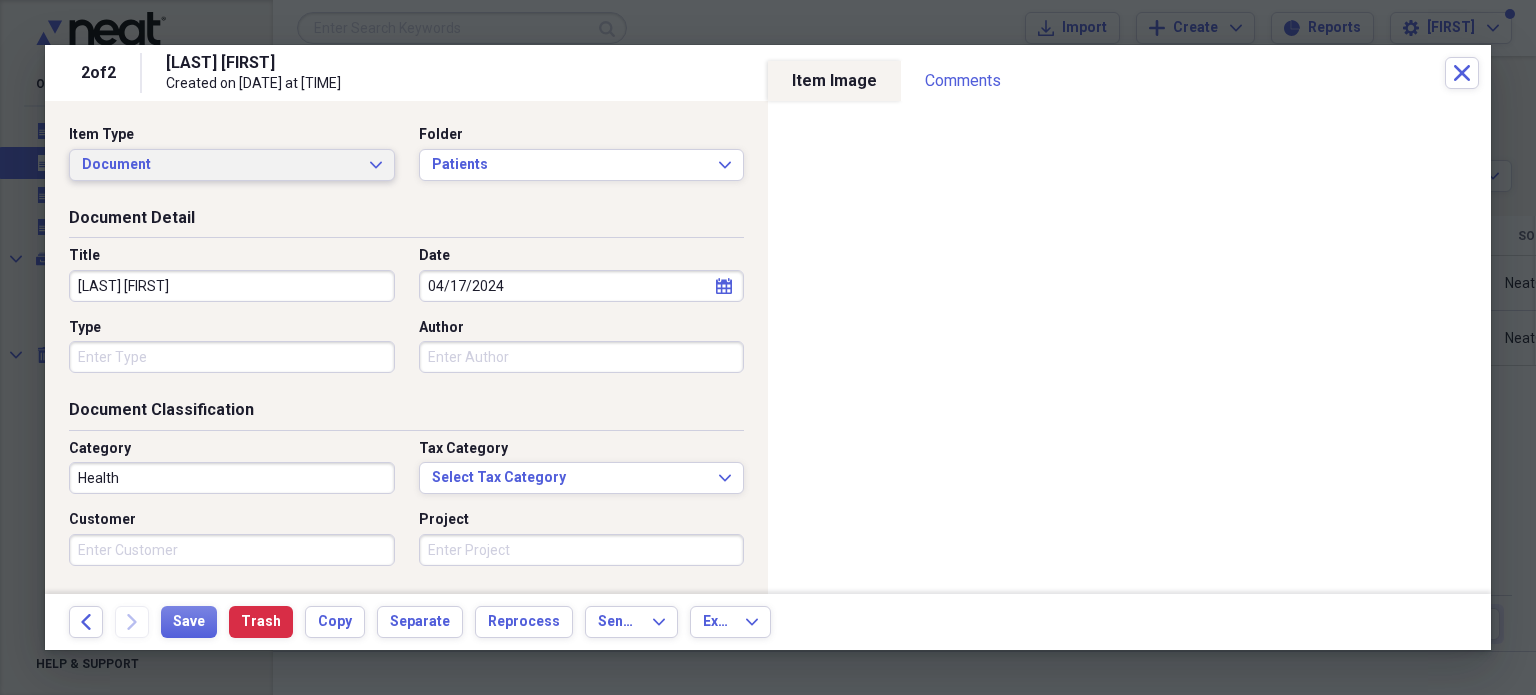 type 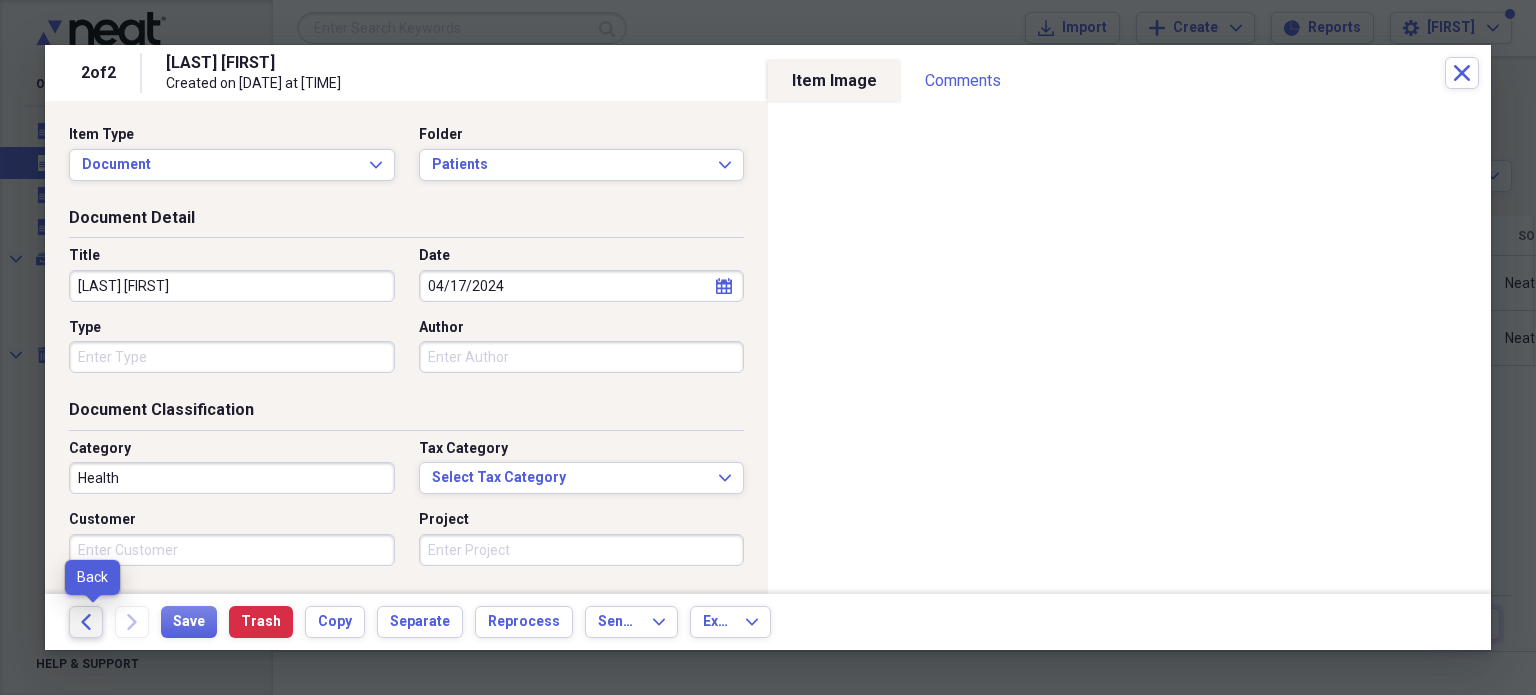 click on "Back" at bounding box center (86, 622) 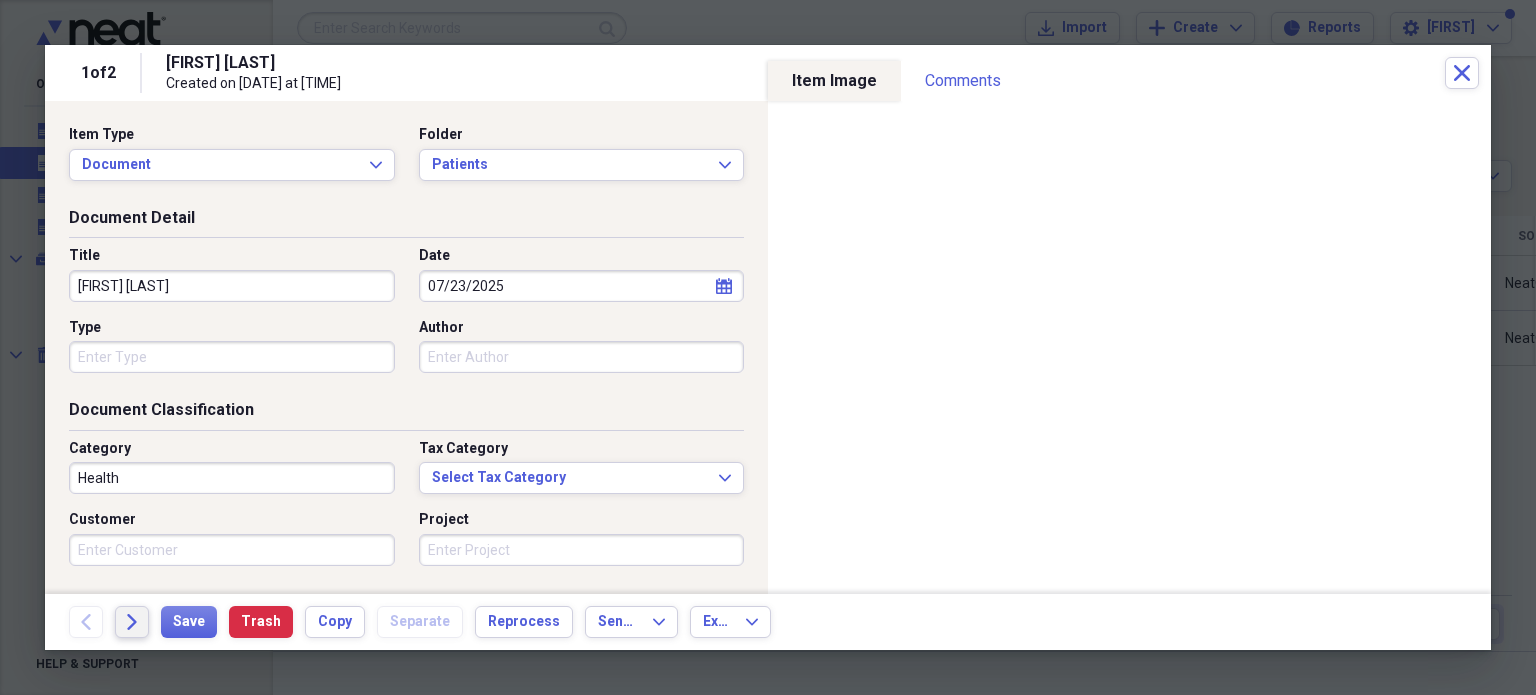 click on "Forward" at bounding box center (132, 622) 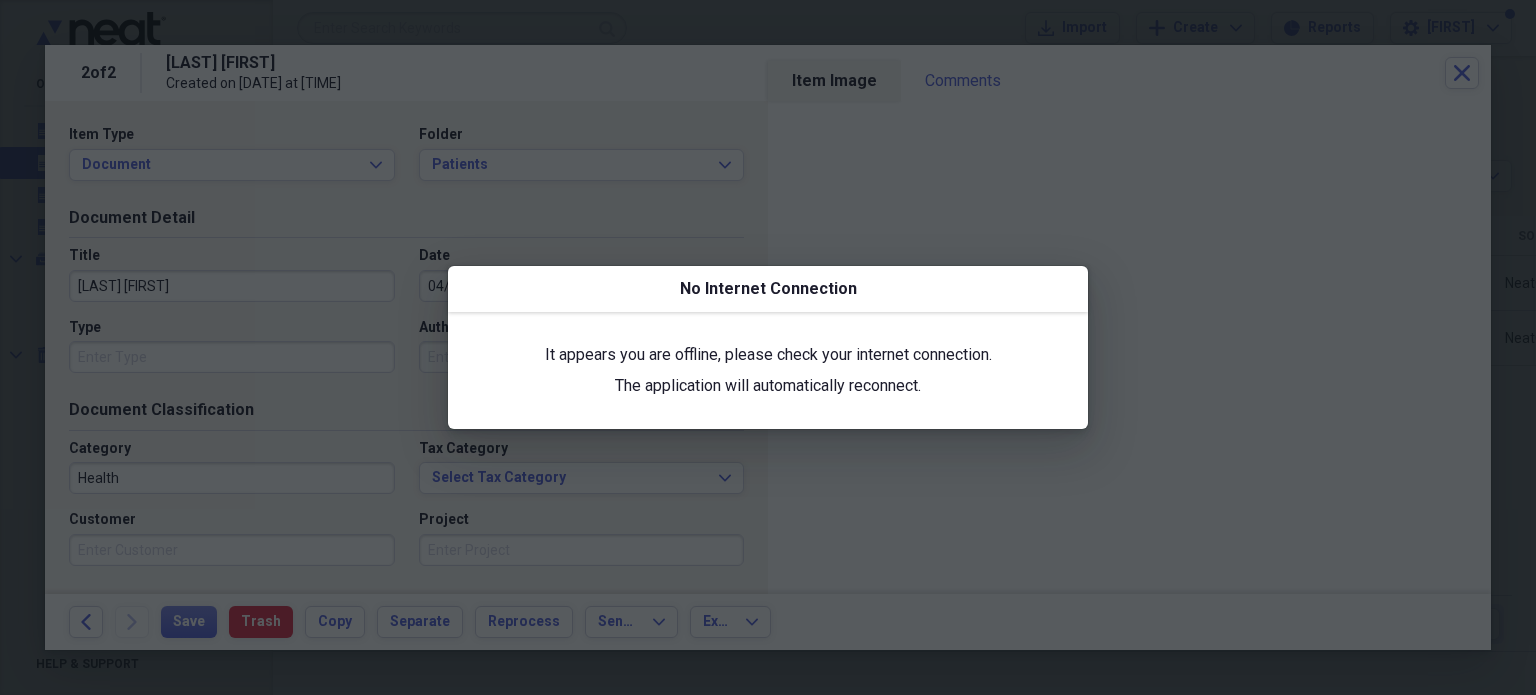 click at bounding box center [768, 347] 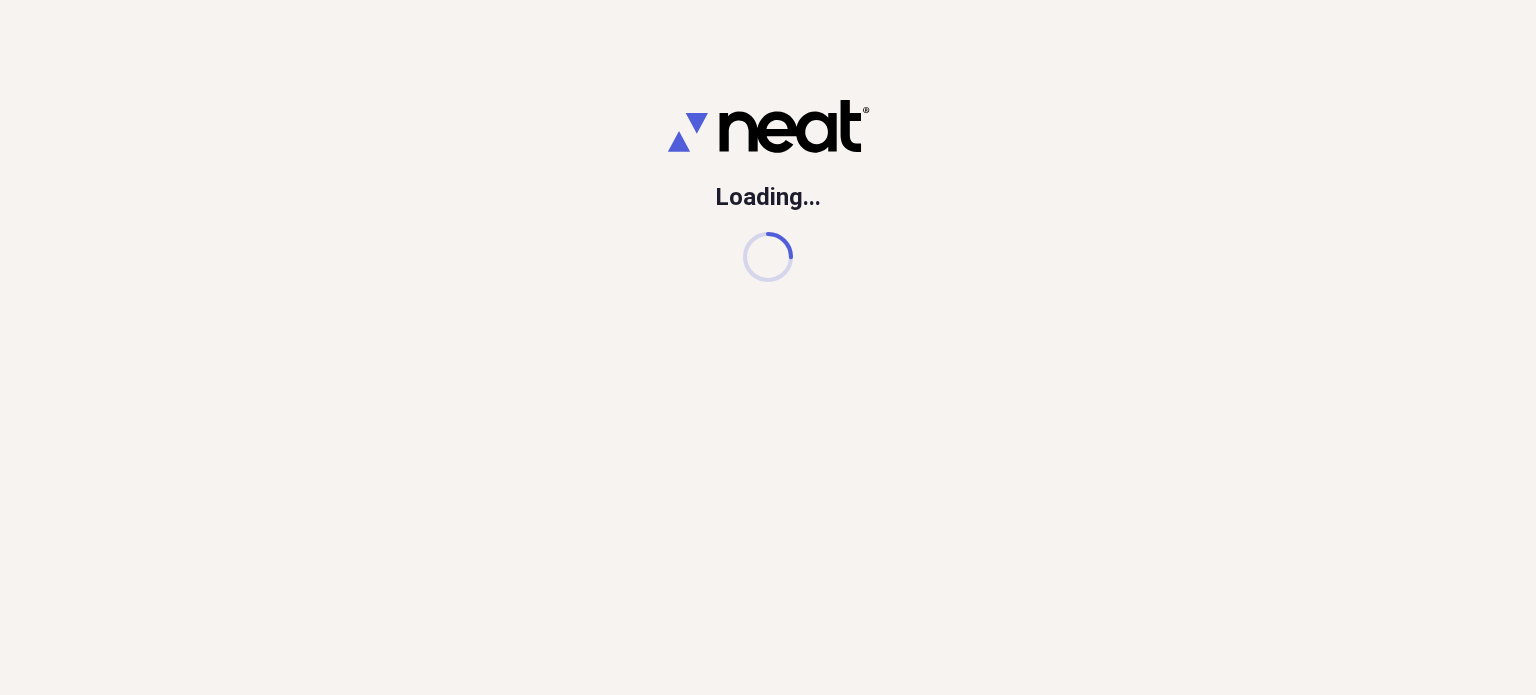 scroll, scrollTop: 0, scrollLeft: 0, axis: both 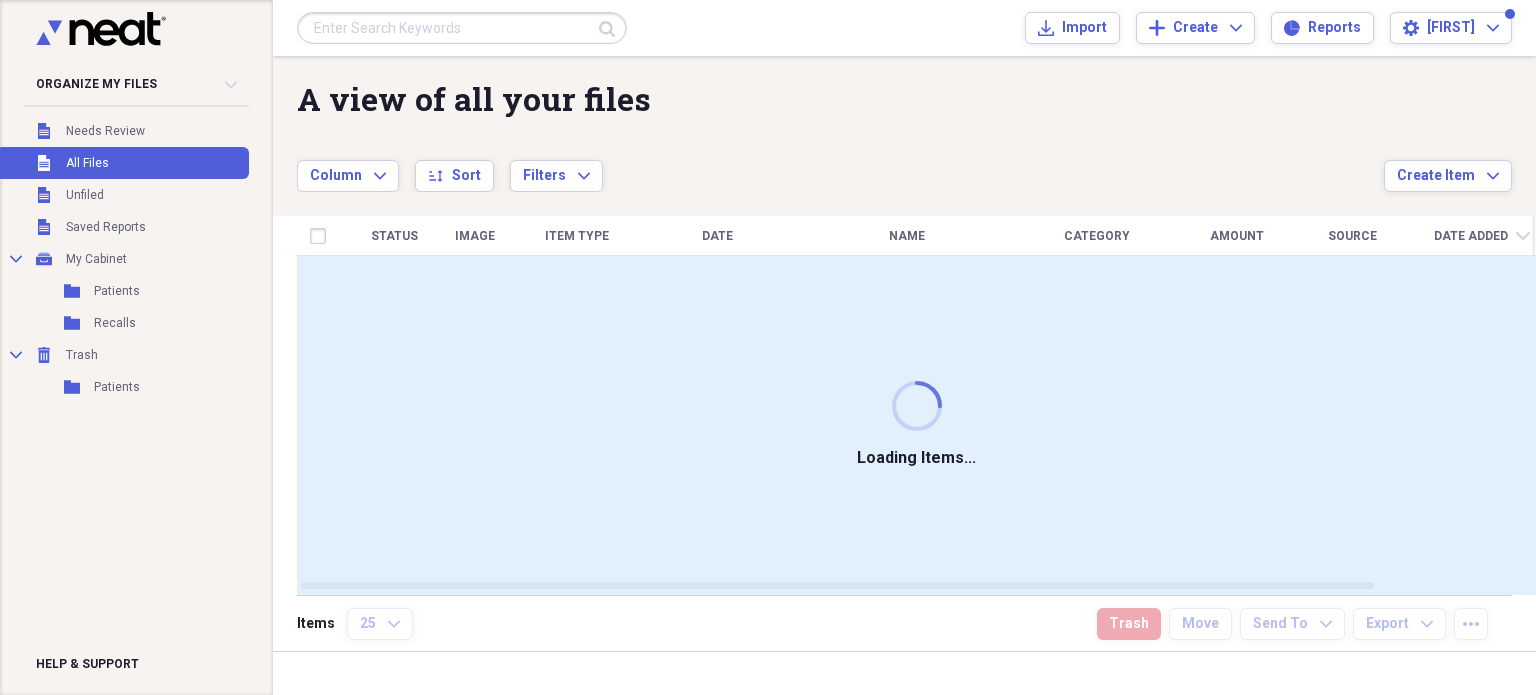 click on "Submit Import Import Add Create Expand Reports Reports Settings [FIRST] Expand" at bounding box center (904, 28) 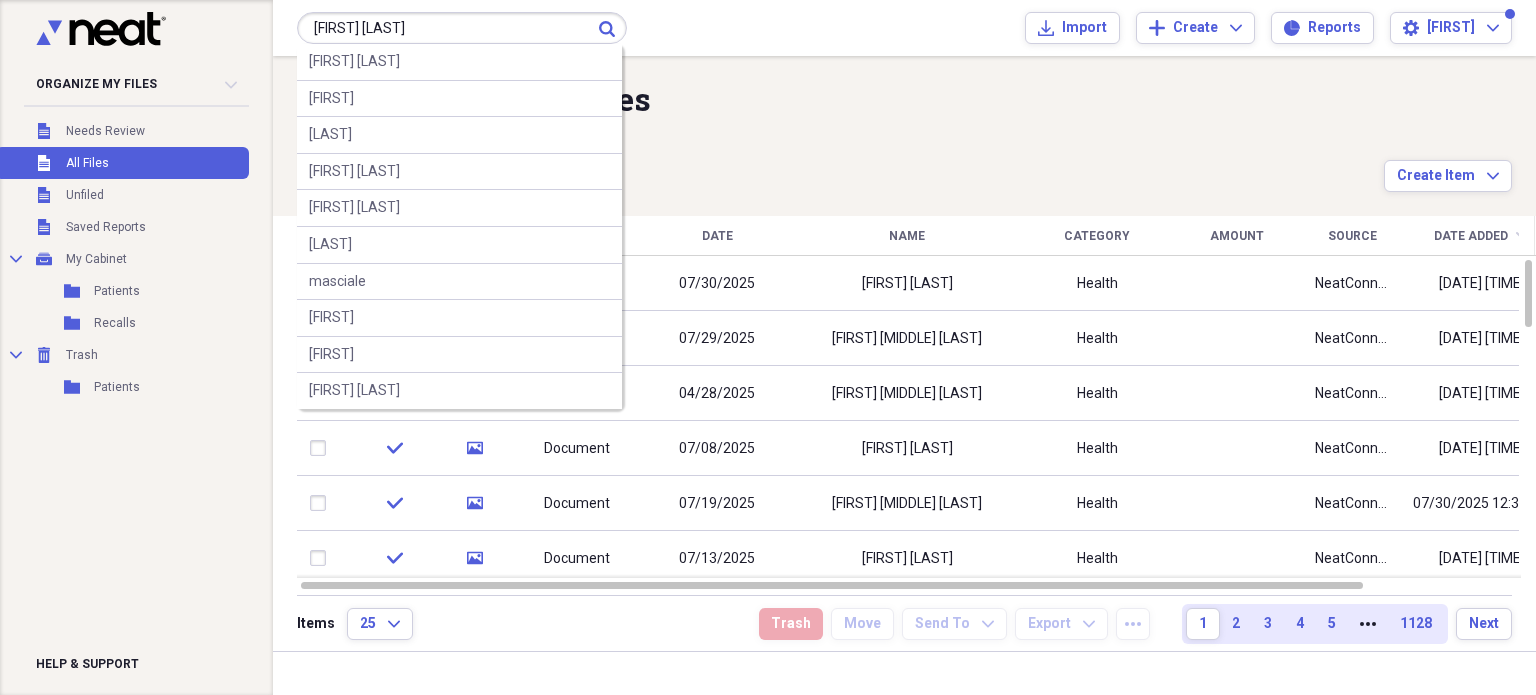 type on "[FIRST] [LAST]" 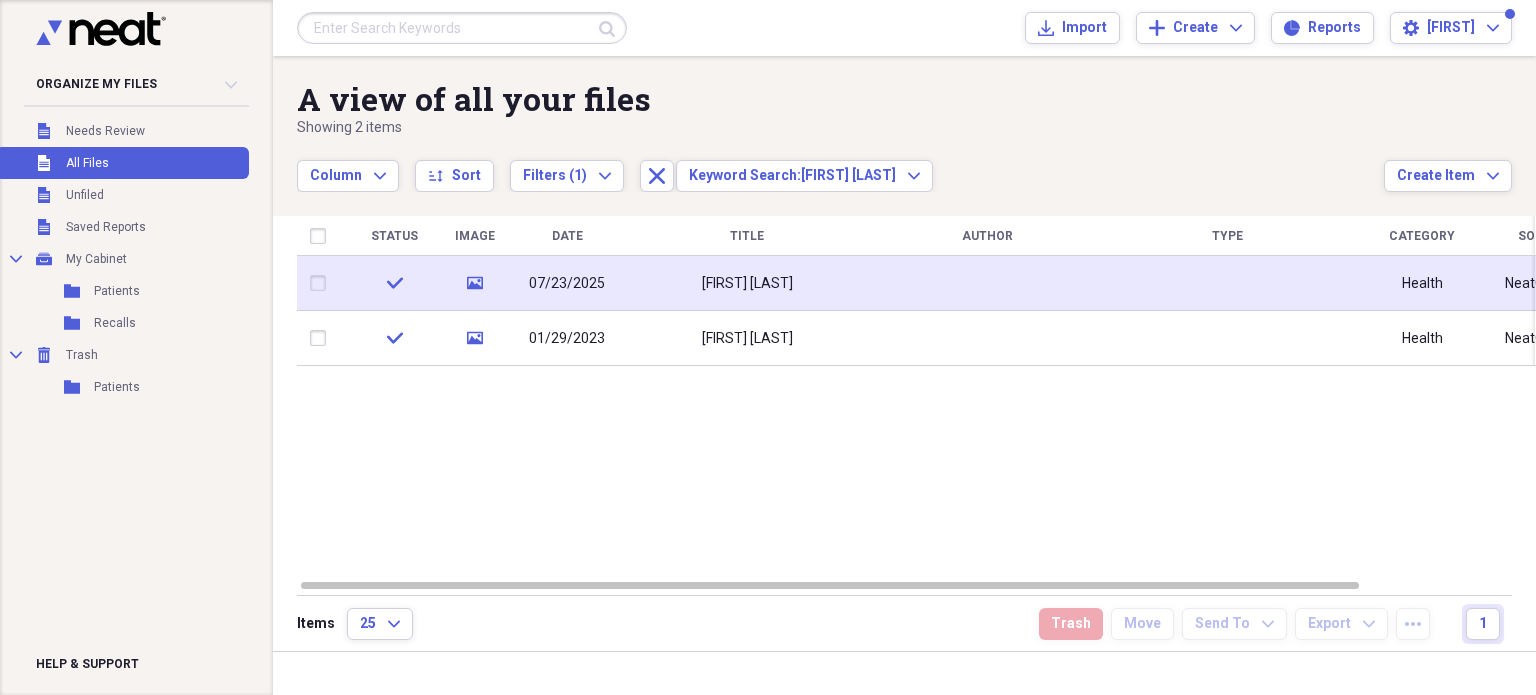 click on "[FIRST] [LAST]" at bounding box center [747, 283] 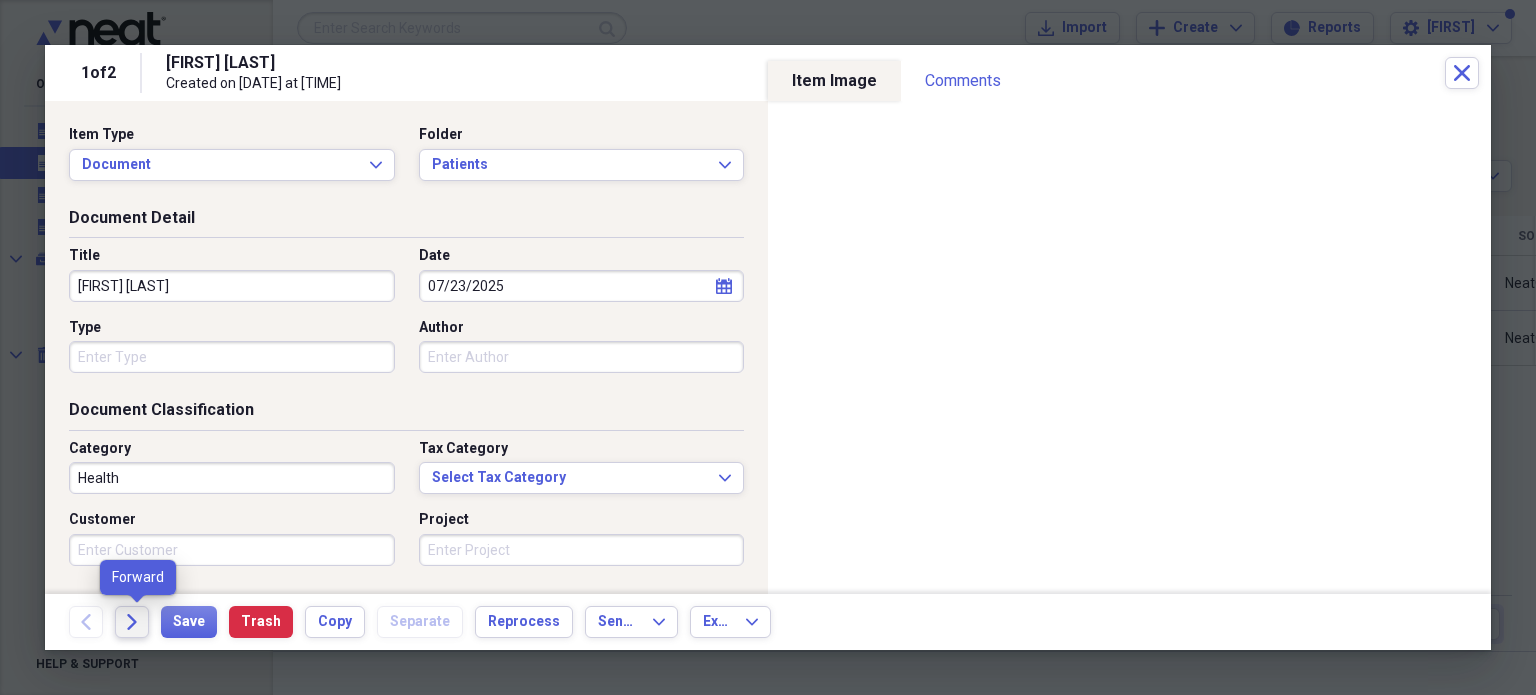 click on "Forward" at bounding box center (132, 622) 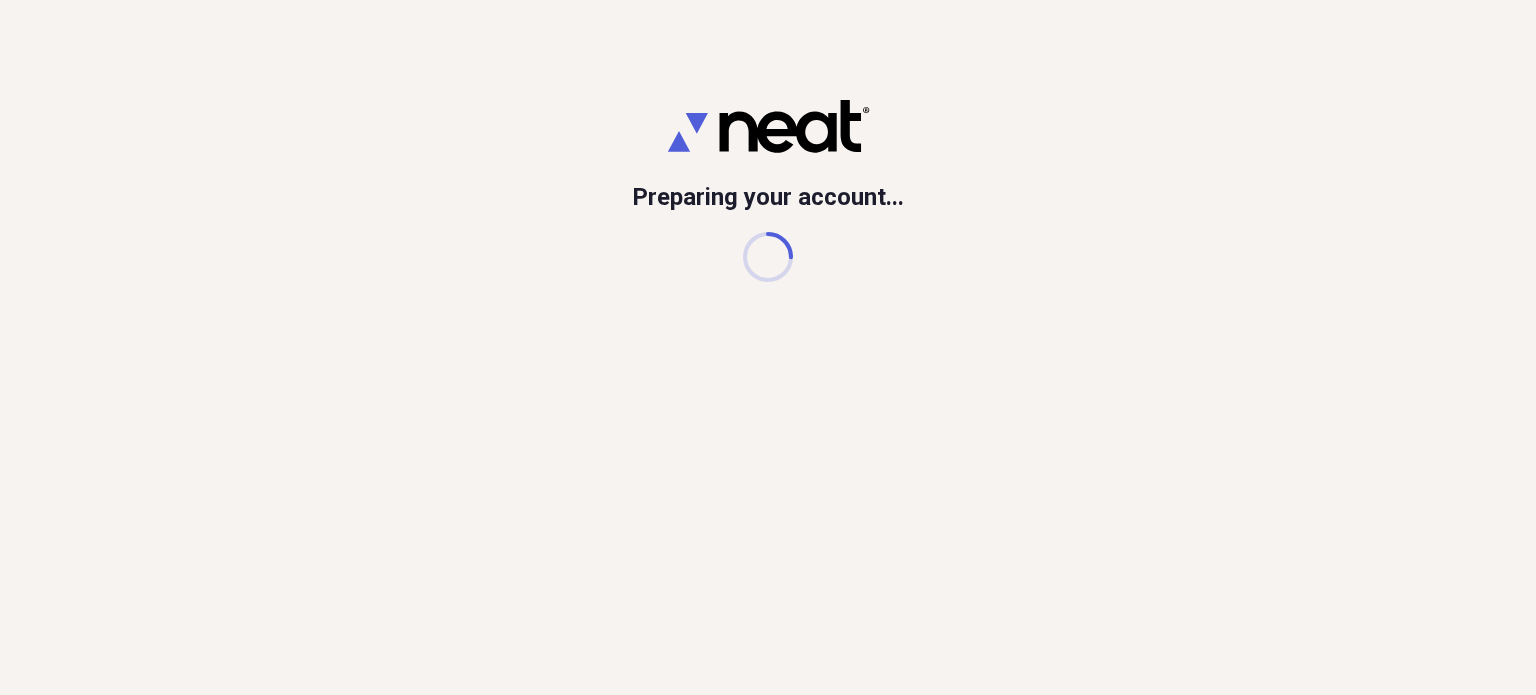 scroll, scrollTop: 0, scrollLeft: 0, axis: both 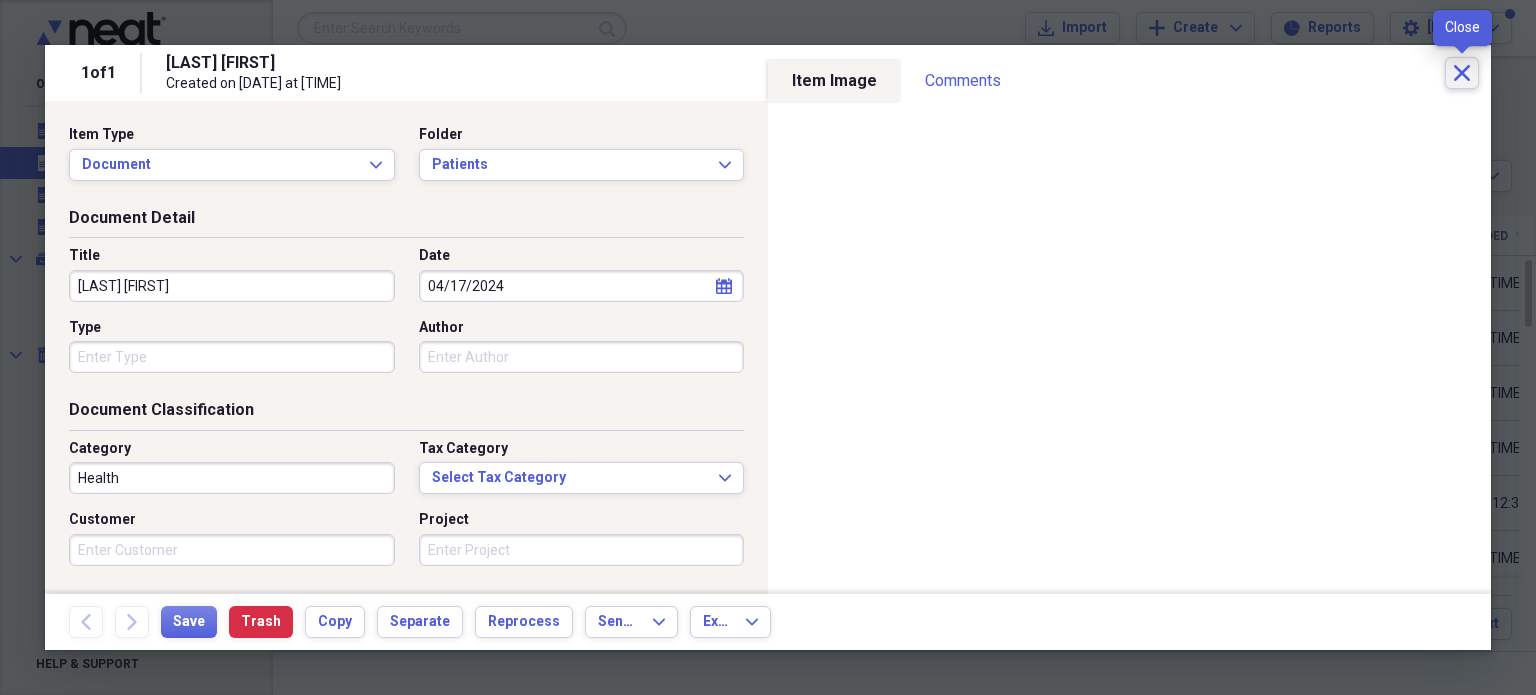 click 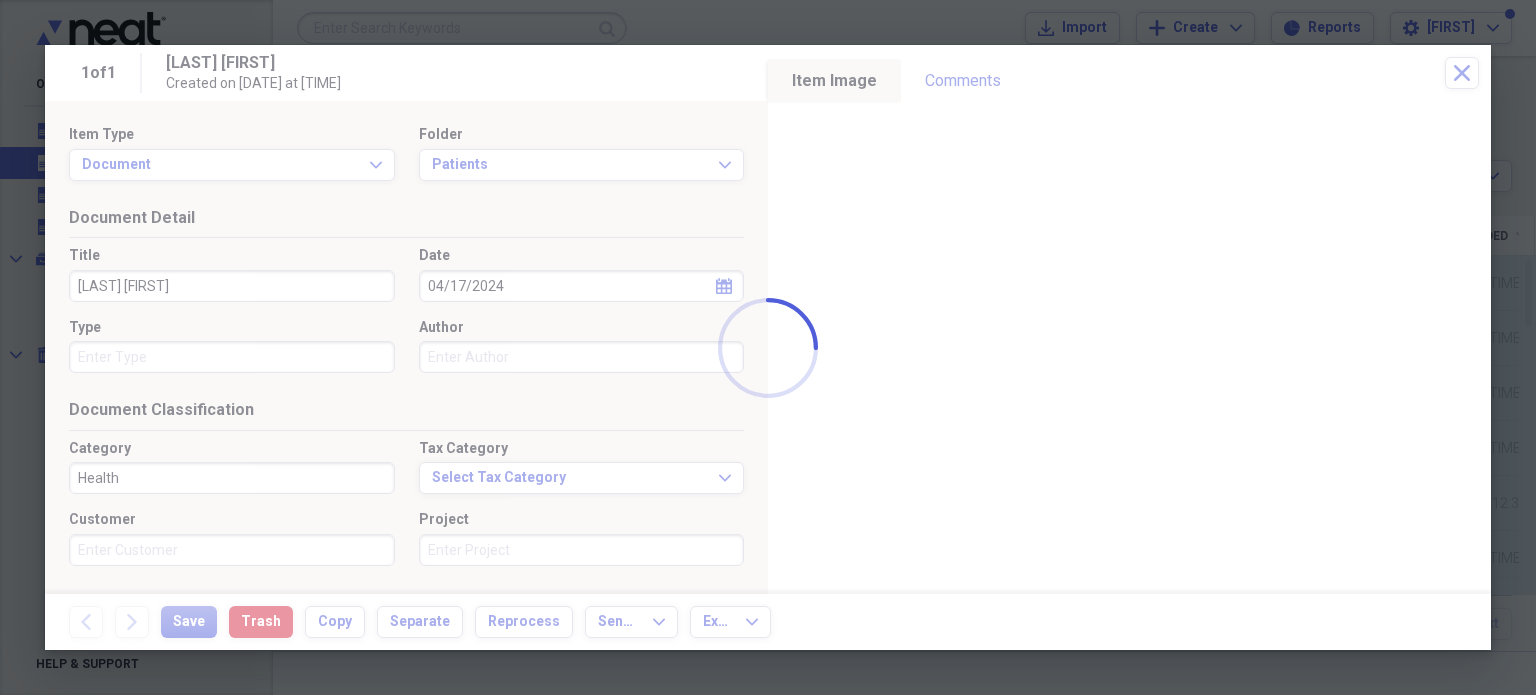 click at bounding box center (768, 347) 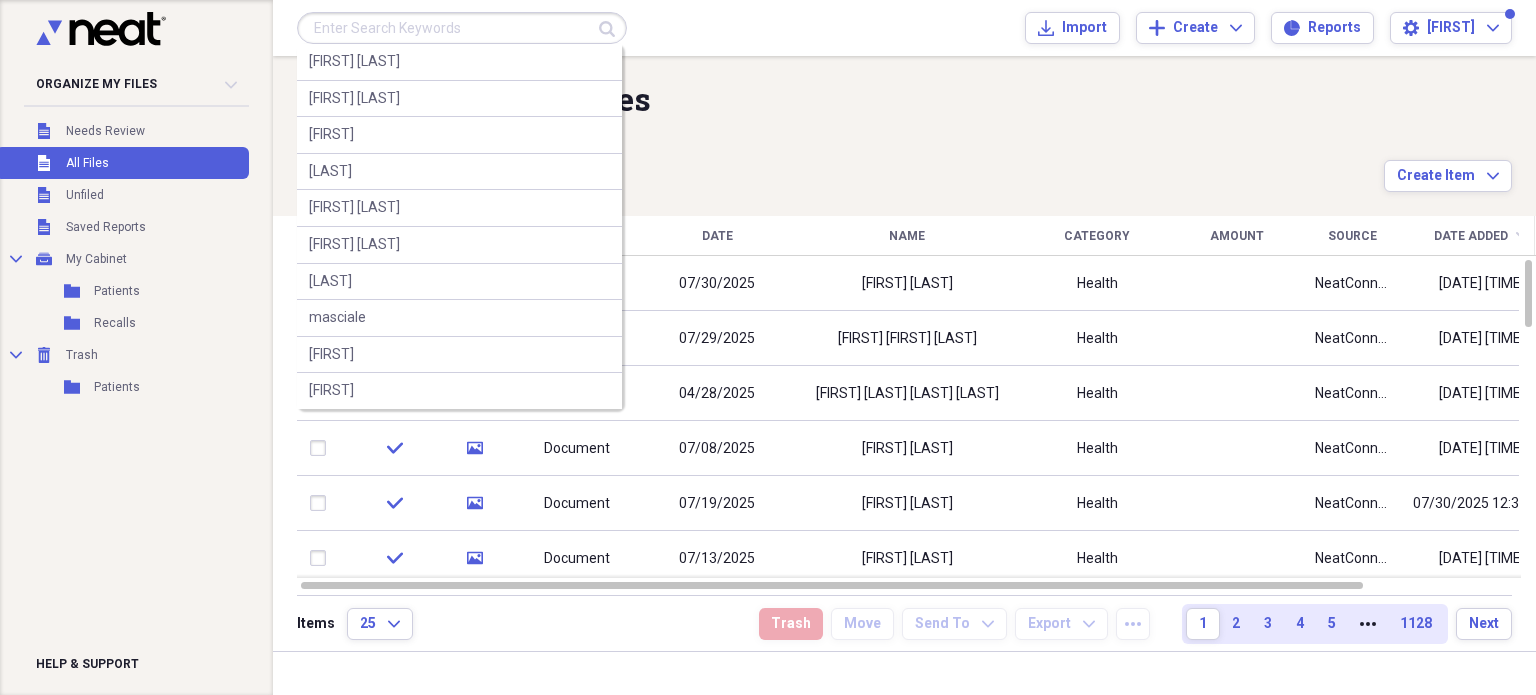 click at bounding box center [462, 28] 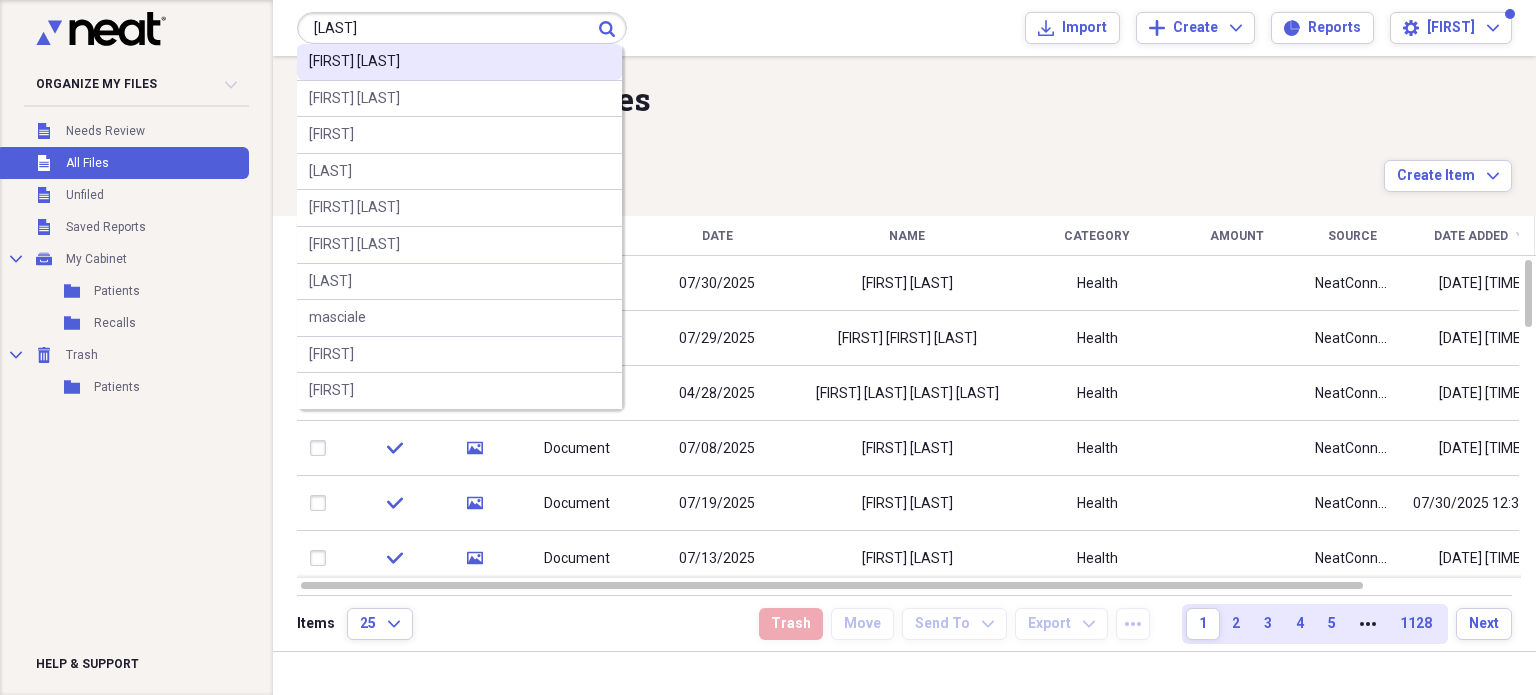 type on "[LAST]" 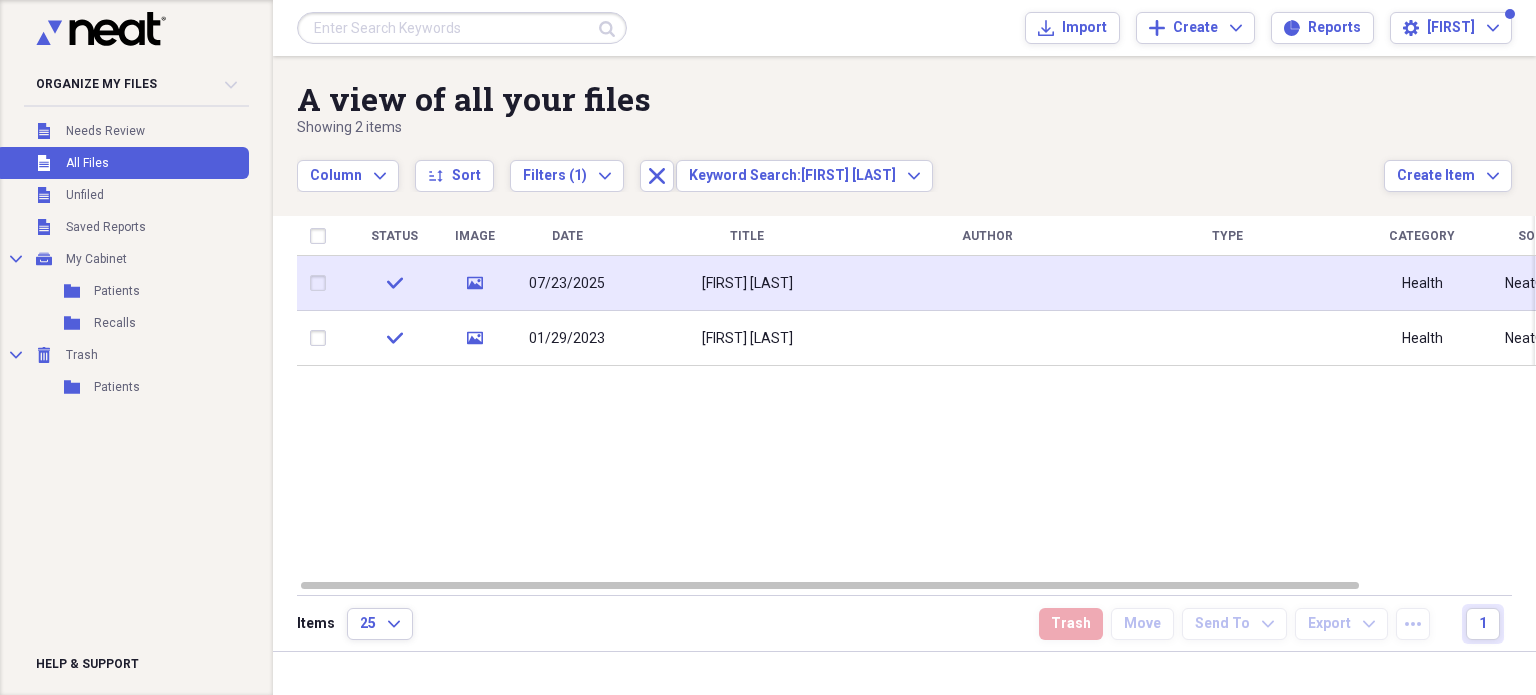 click on "[FIRST] [LAST]" at bounding box center (747, 283) 